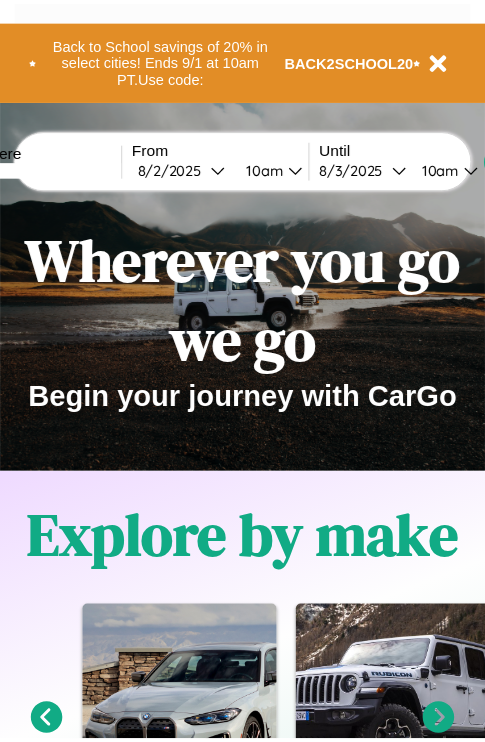 scroll, scrollTop: 0, scrollLeft: 0, axis: both 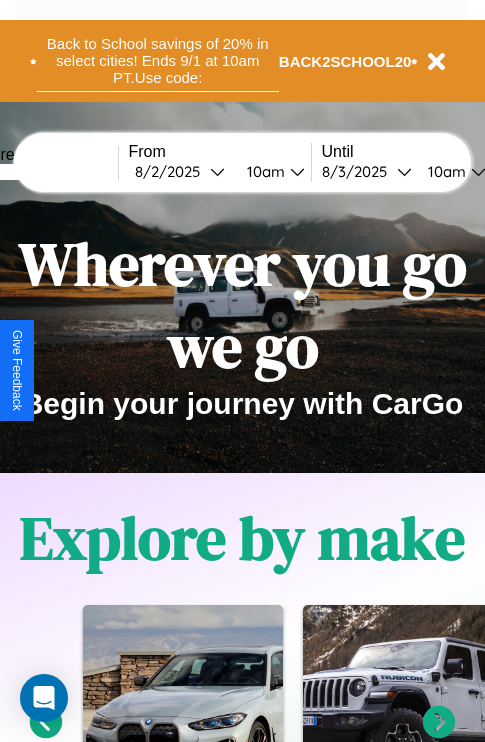 click on "Back to School savings of 20% in select cities! Ends 9/1 at 10am PT.  Use code:" at bounding box center [158, 61] 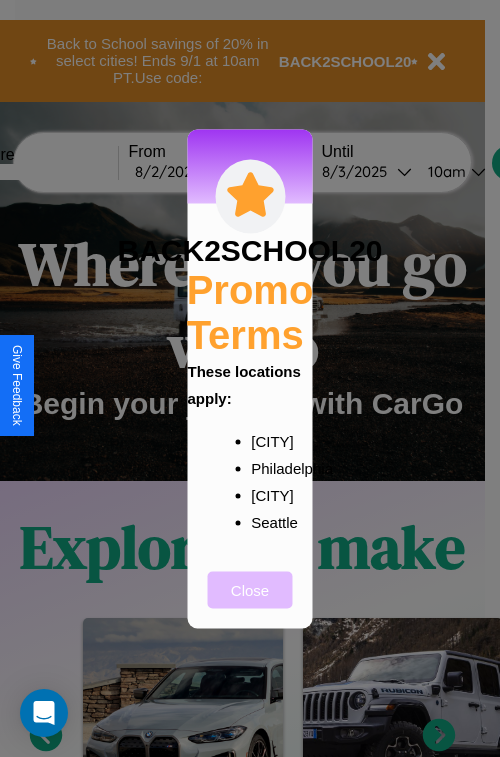 click on "Close" at bounding box center [250, 589] 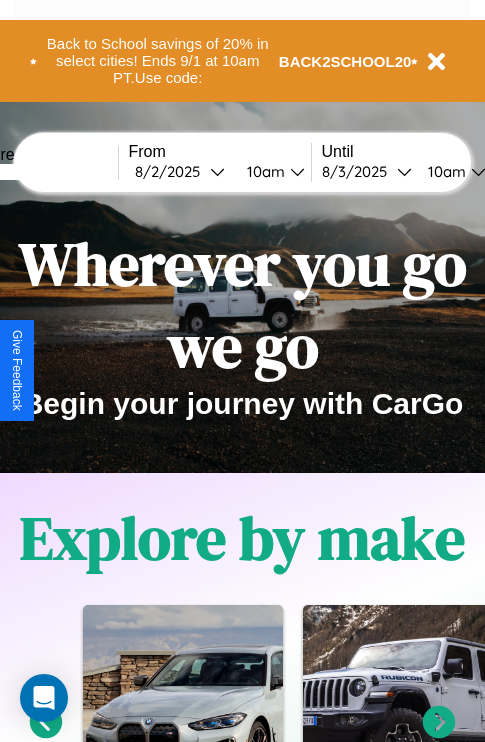 click at bounding box center (43, 172) 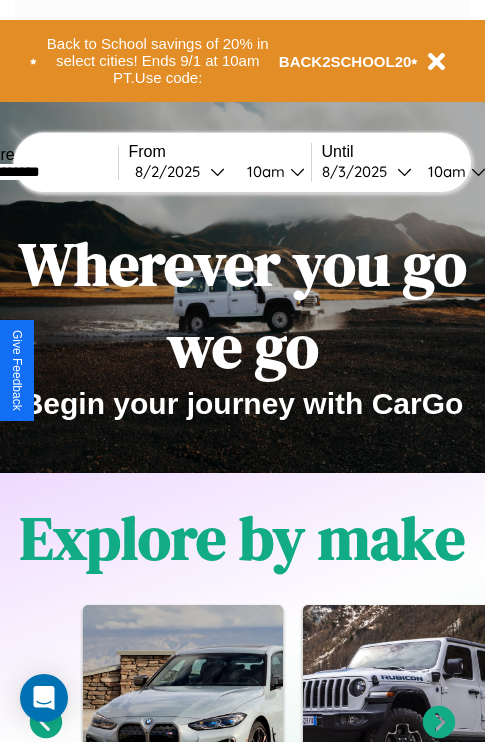 type on "**********" 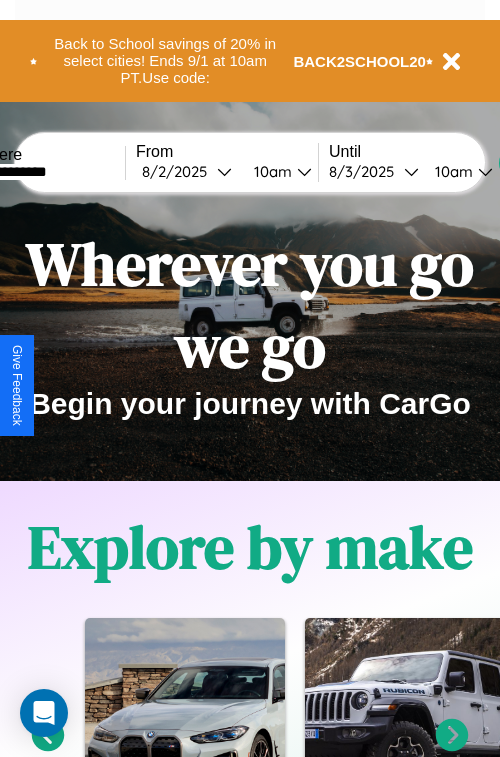 select on "*" 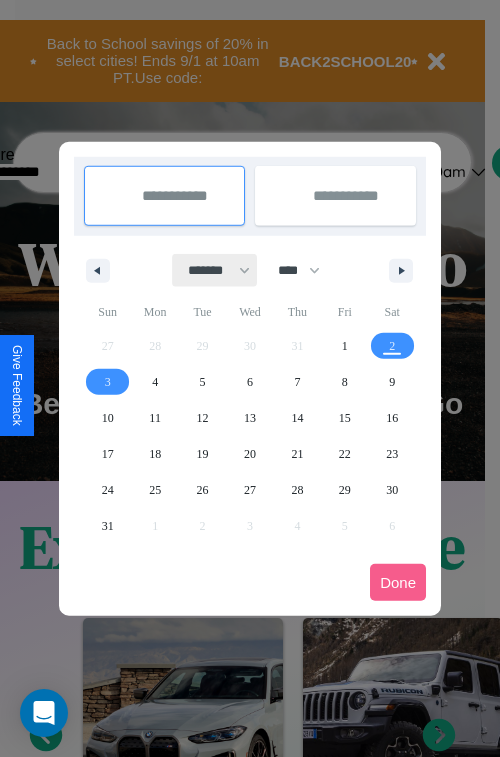 click on "******* ******** ***** ***** *** **** **** ****** ********* ******* ******** ********" at bounding box center [215, 270] 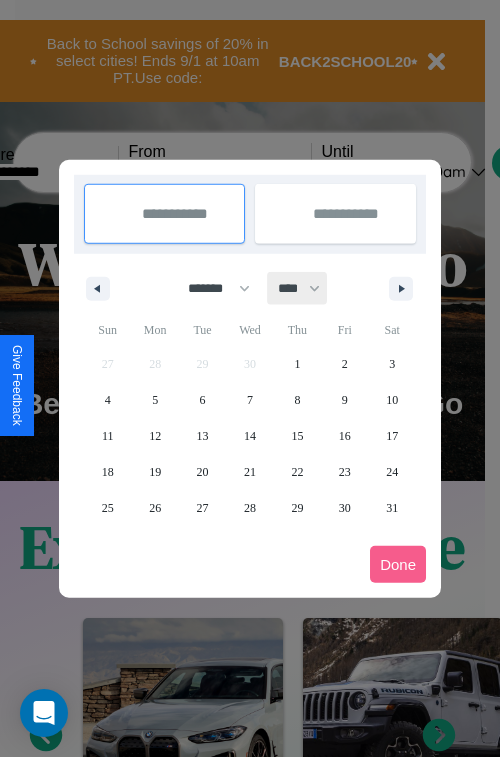 click on "**** **** **** **** **** **** **** **** **** **** **** **** **** **** **** **** **** **** **** **** **** **** **** **** **** **** **** **** **** **** **** **** **** **** **** **** **** **** **** **** **** **** **** **** **** **** **** **** **** **** **** **** **** **** **** **** **** **** **** **** **** **** **** **** **** **** **** **** **** **** **** **** **** **** **** **** **** **** **** **** **** **** **** **** **** **** **** **** **** **** **** **** **** **** **** **** **** **** **** **** **** **** **** **** **** **** **** **** **** **** **** **** **** **** **** **** **** **** **** **** ****" at bounding box center (298, 288) 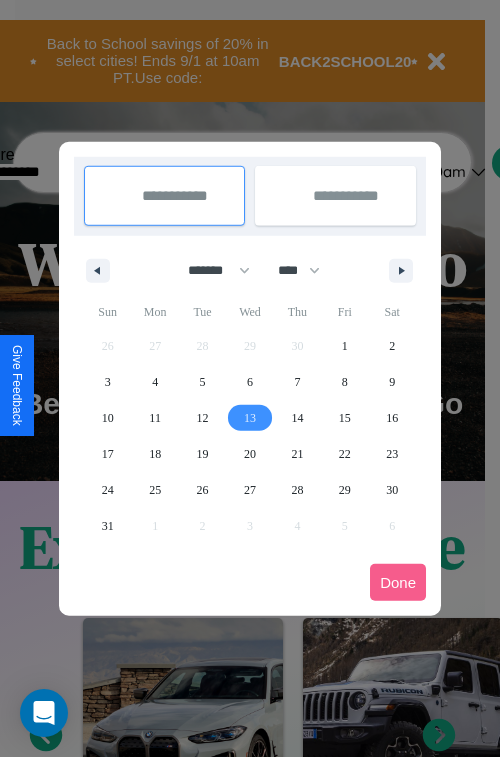 click on "13" at bounding box center (250, 418) 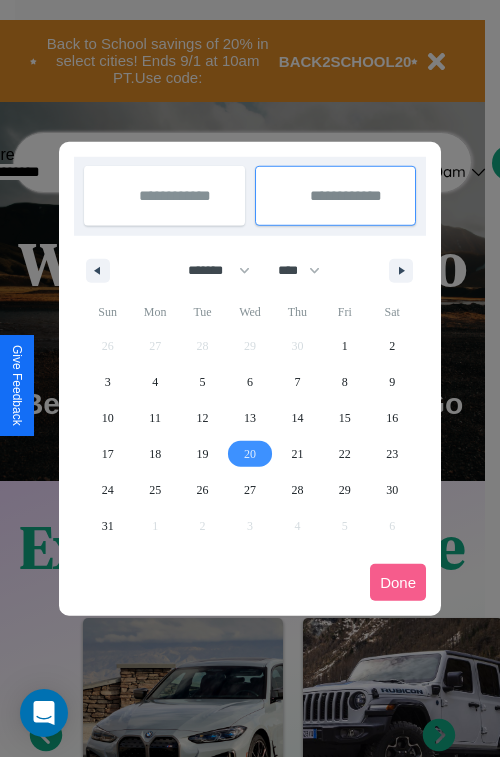 click on "20" at bounding box center (250, 454) 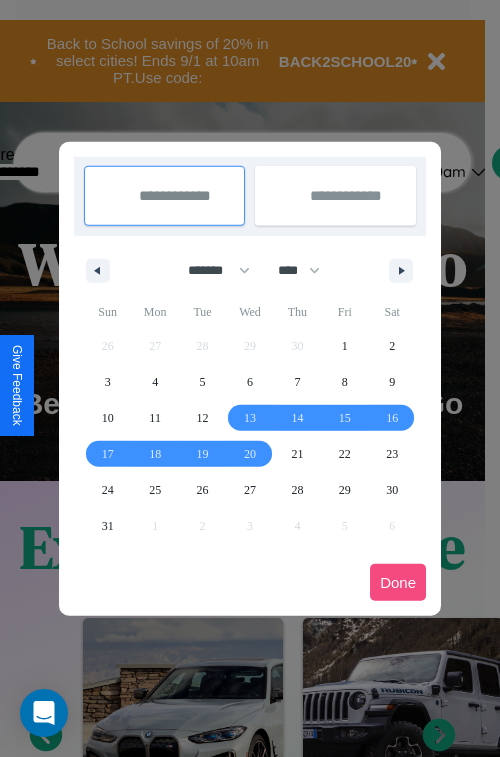 click on "Done" at bounding box center (398, 582) 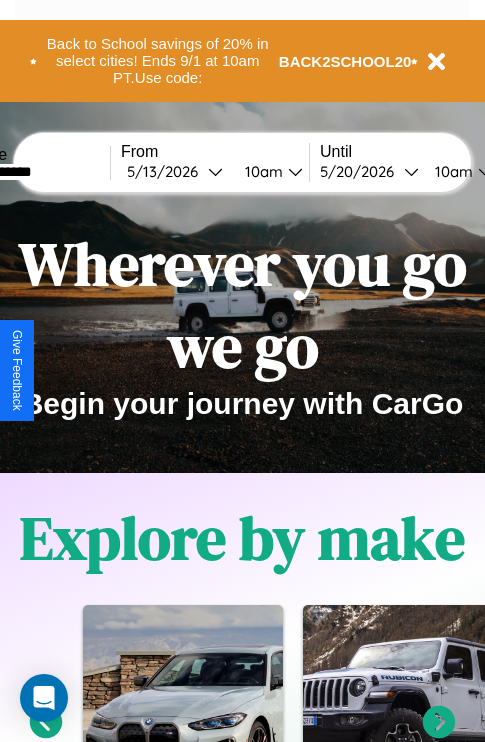 click on "10am" at bounding box center (261, 171) 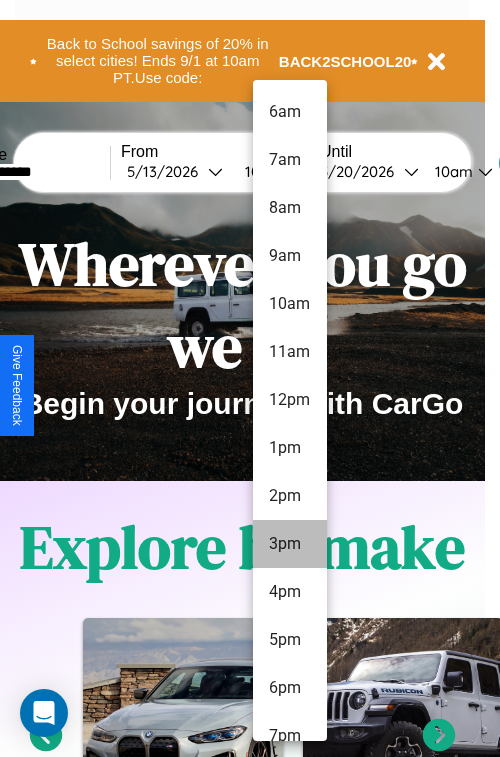 click on "3pm" at bounding box center (290, 544) 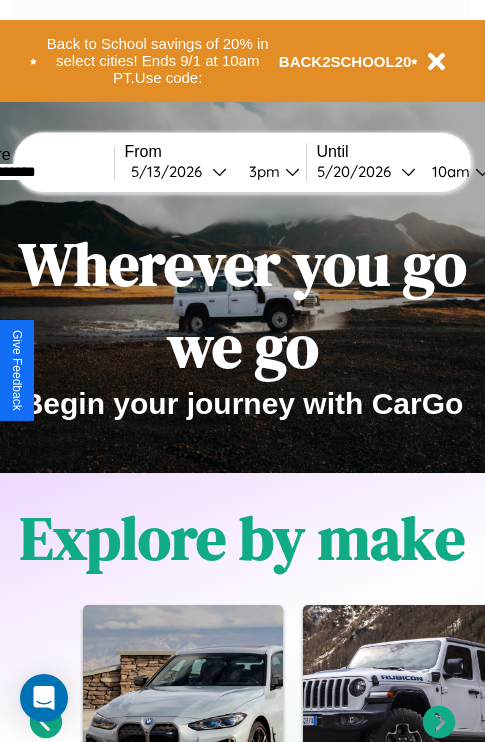 click on "10am" at bounding box center (448, 171) 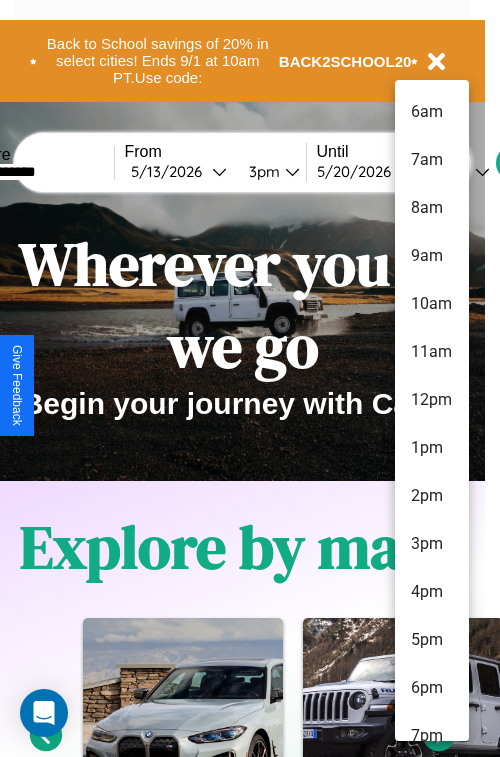 click on "3pm" at bounding box center [432, 544] 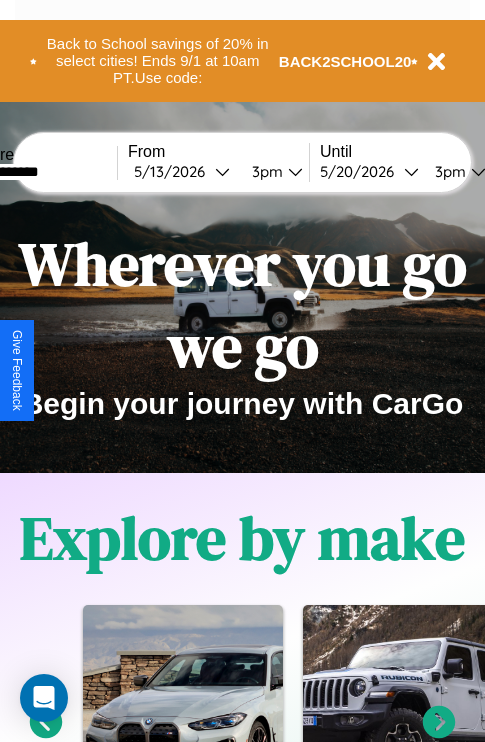 scroll, scrollTop: 0, scrollLeft: 69, axis: horizontal 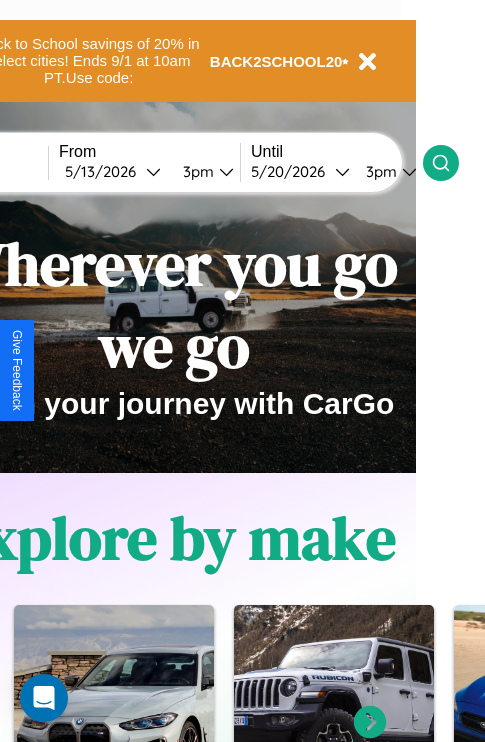 click 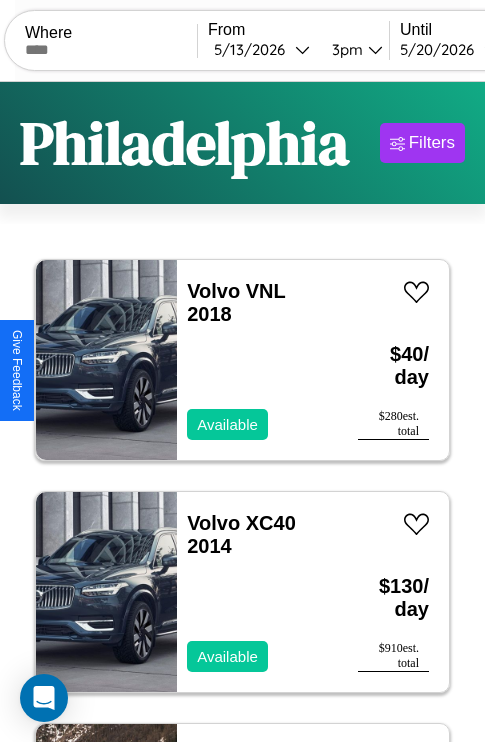 scroll, scrollTop: 95, scrollLeft: 0, axis: vertical 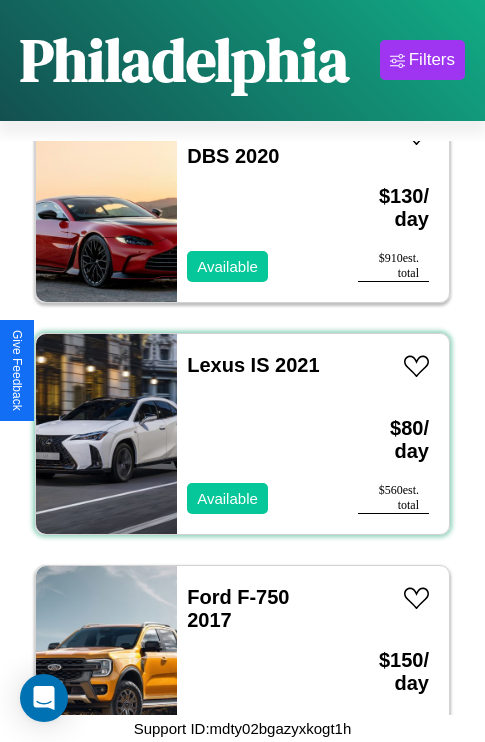 click on "Lexus   IS   2021 Available" at bounding box center [257, 434] 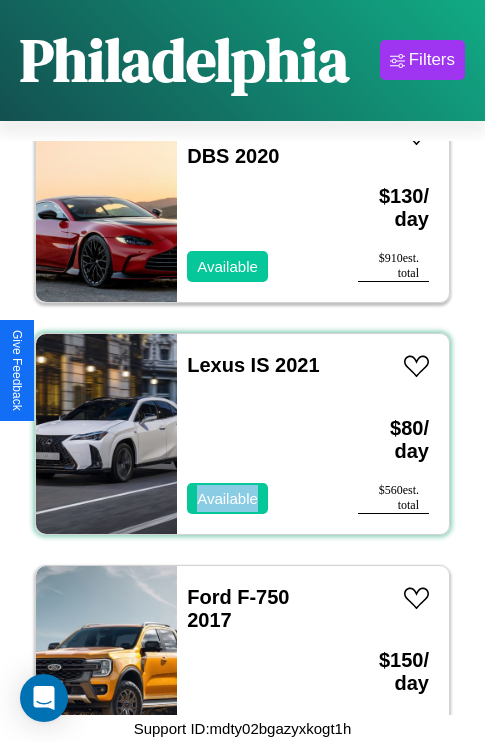 click on "Lexus   IS   2021 Available" at bounding box center [257, 434] 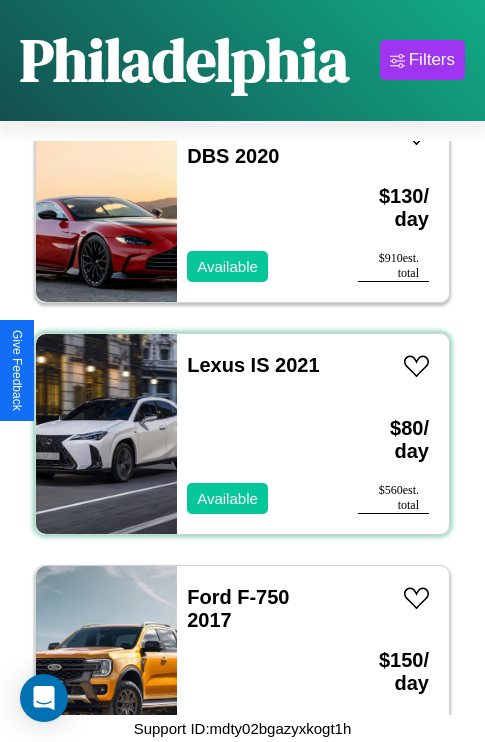 click on "Lexus   IS   2021 Available" at bounding box center [257, 434] 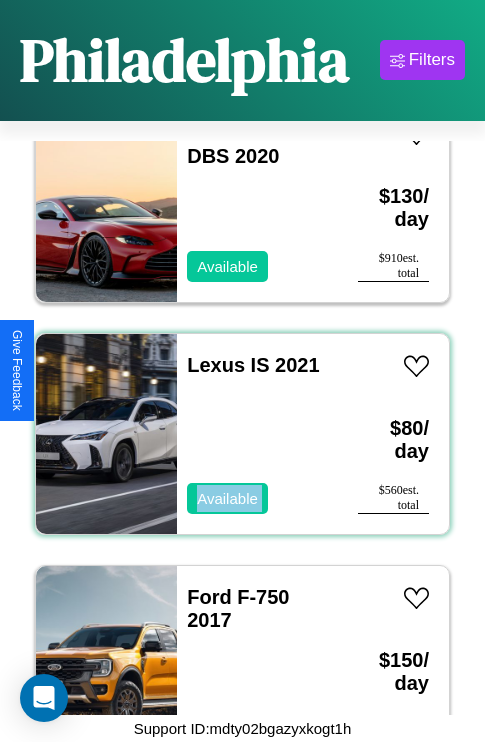 click on "Lexus   IS   2021 Available" at bounding box center [257, 434] 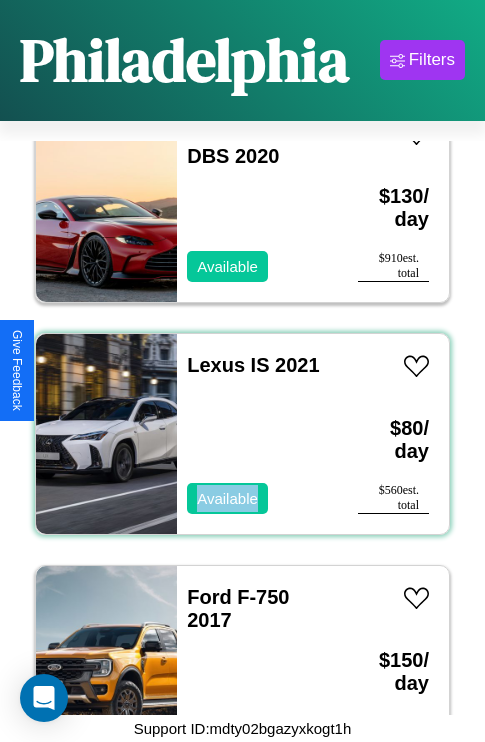 click on "Lexus   IS   2021 Available" at bounding box center [257, 434] 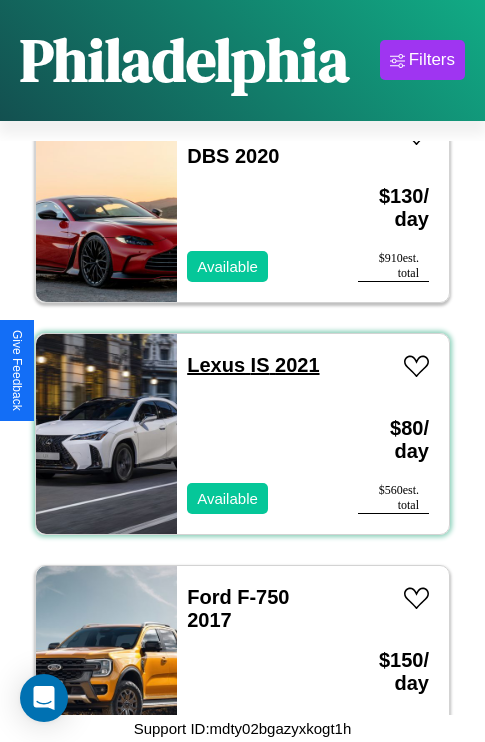 click on "Lexus   IS   2021" at bounding box center [253, 365] 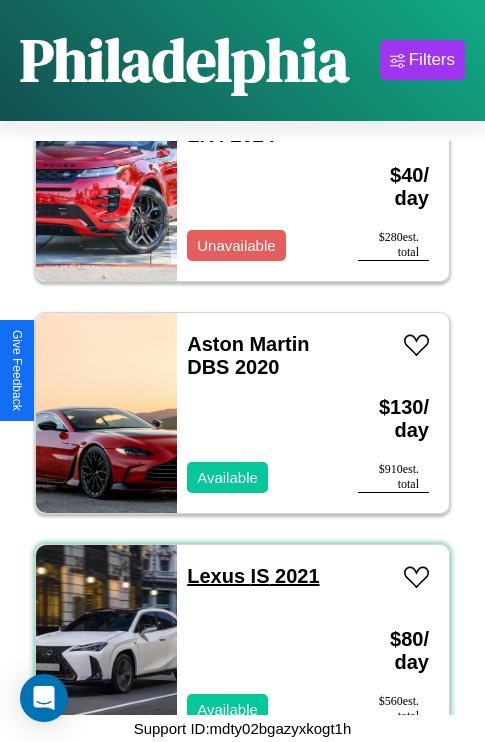 scroll, scrollTop: 2163, scrollLeft: 0, axis: vertical 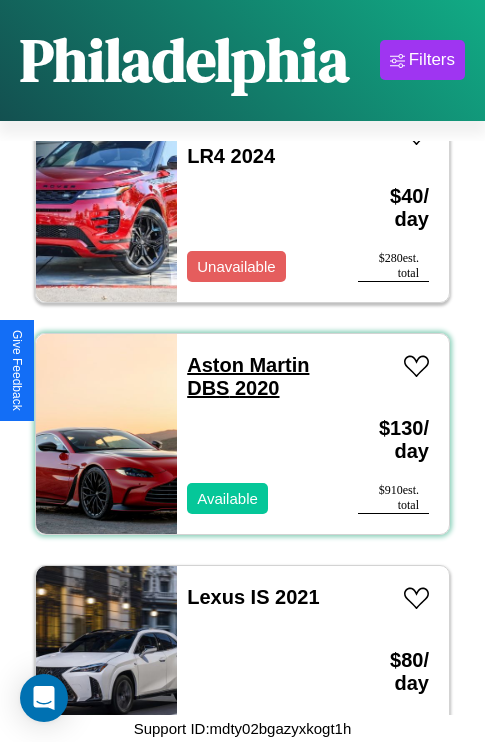 click on "Aston Martin   DBS   2020" at bounding box center (248, 376) 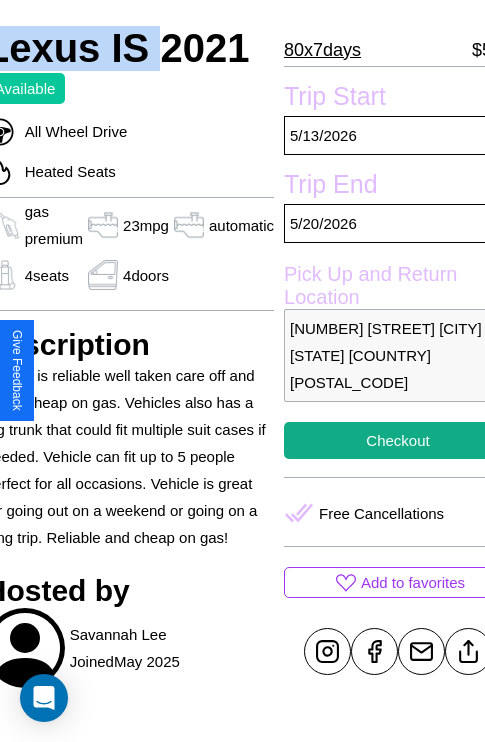 scroll, scrollTop: 526, scrollLeft: 107, axis: both 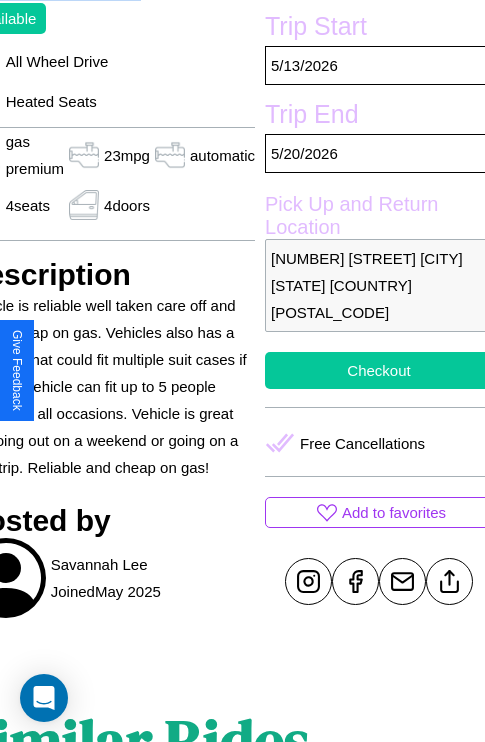 click on "Checkout" at bounding box center (379, 370) 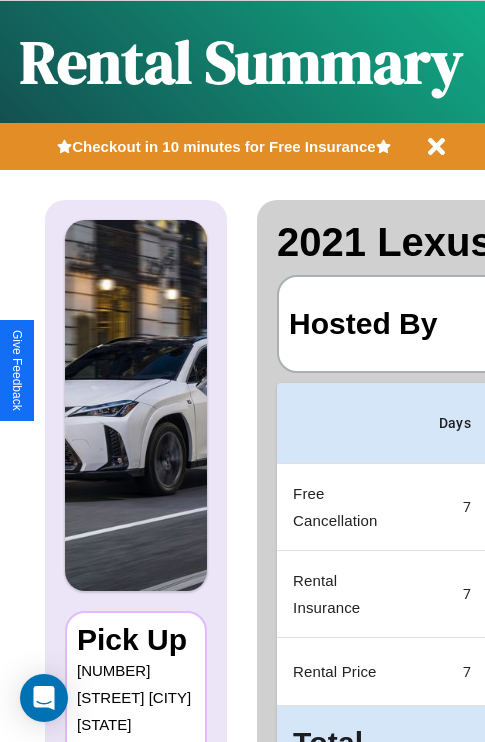 scroll, scrollTop: 0, scrollLeft: 397, axis: horizontal 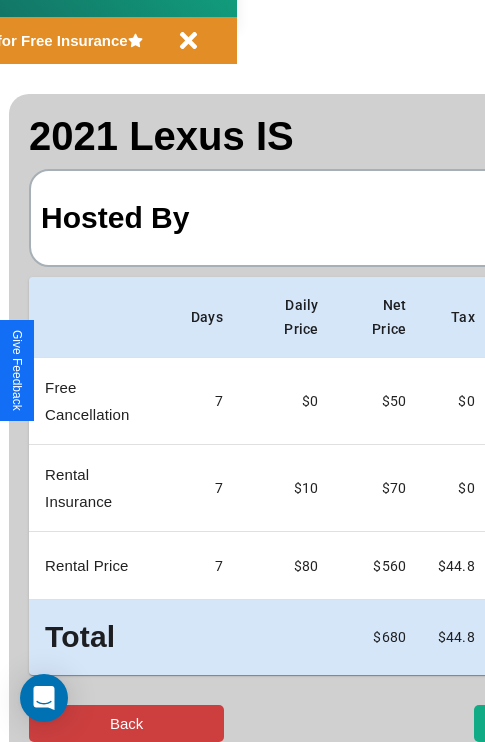 click on "Back" at bounding box center (126, 723) 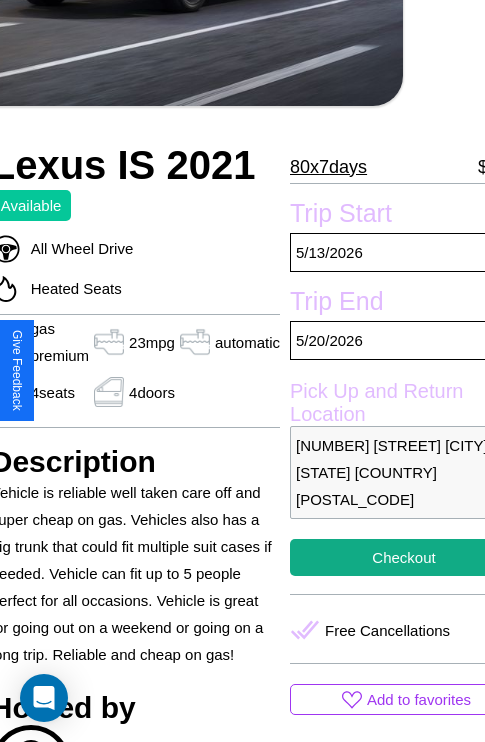 scroll, scrollTop: 441, scrollLeft: 107, axis: both 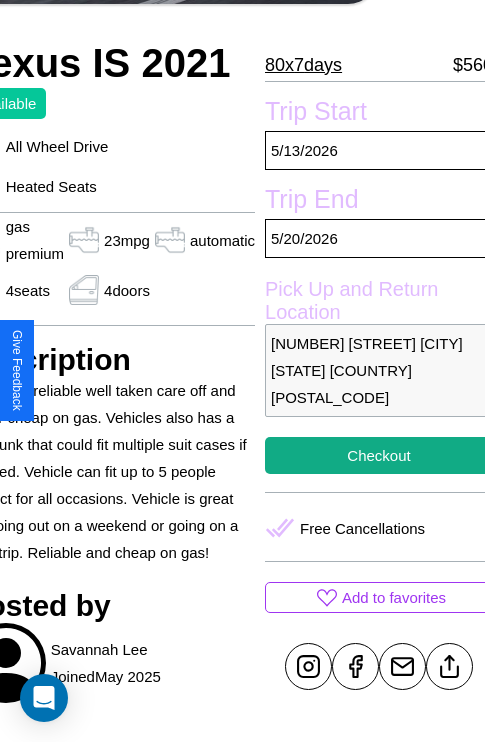 click on "4205 Jefferson Street  Philadelphia Pennsylvania United States 18336" at bounding box center (379, 370) 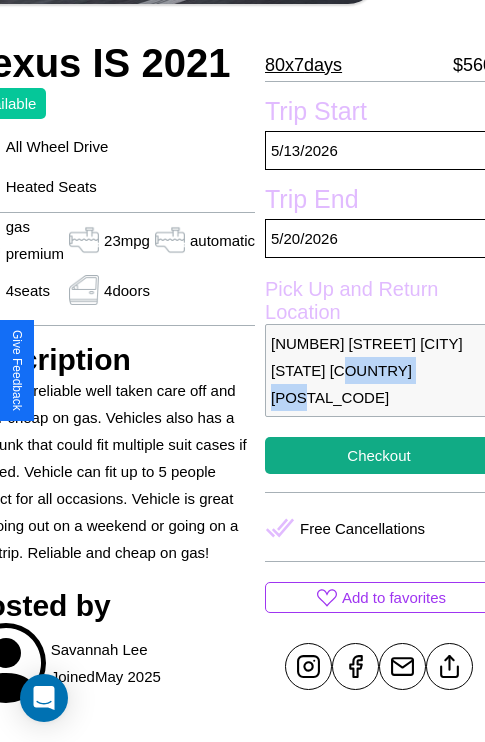 click on "4205 Jefferson Street  Philadelphia Pennsylvania United States 18336" at bounding box center [379, 370] 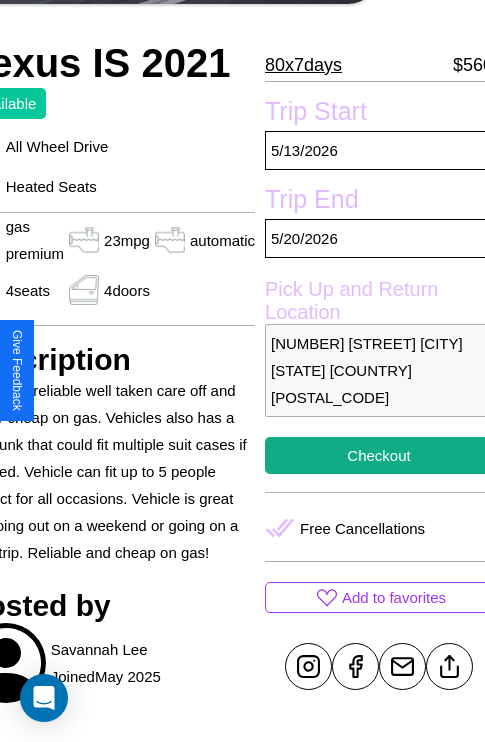 click on "4205 Jefferson Street  Philadelphia Pennsylvania United States 18336" at bounding box center (379, 370) 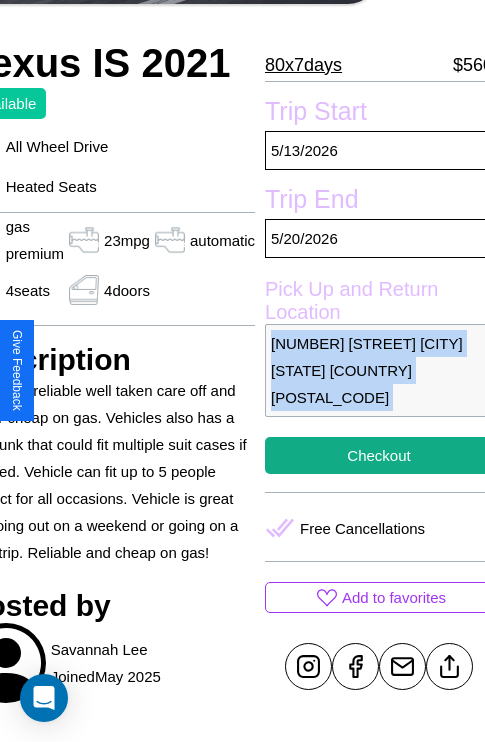 click on "4205 Jefferson Street  Philadelphia Pennsylvania United States 18336" at bounding box center [379, 370] 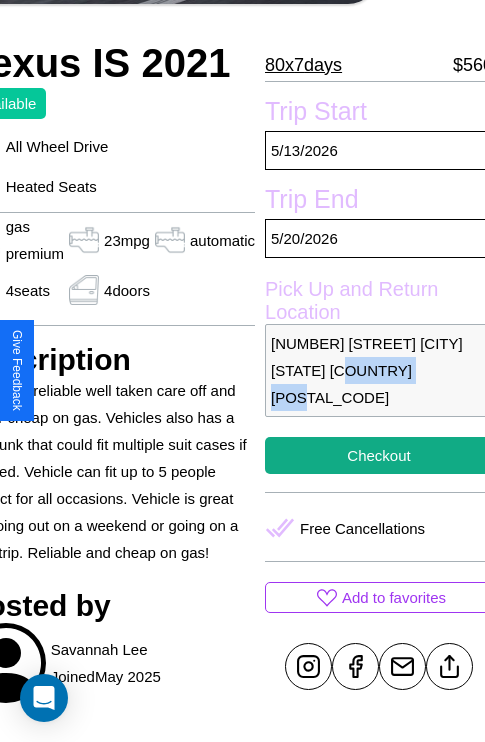 click on "4205 Jefferson Street  Philadelphia Pennsylvania United States 18336" at bounding box center [379, 370] 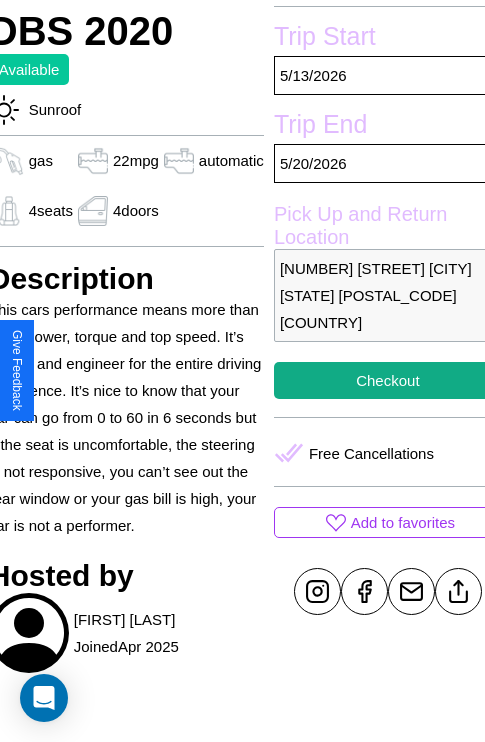 scroll, scrollTop: 526, scrollLeft: 84, axis: both 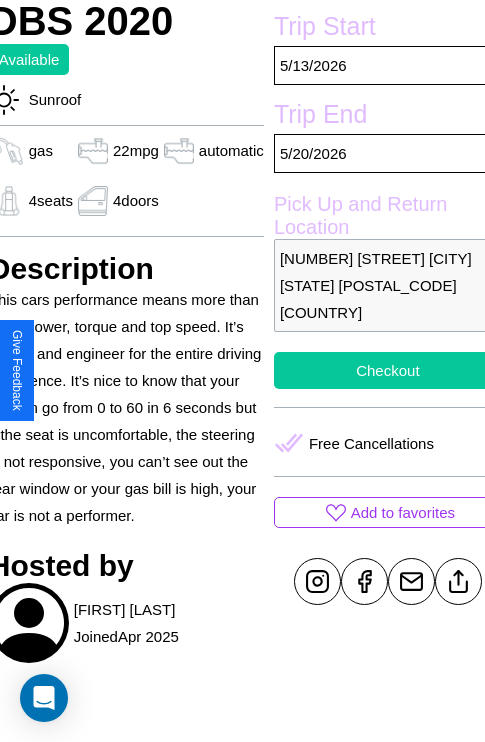 click on "Checkout" at bounding box center (388, 370) 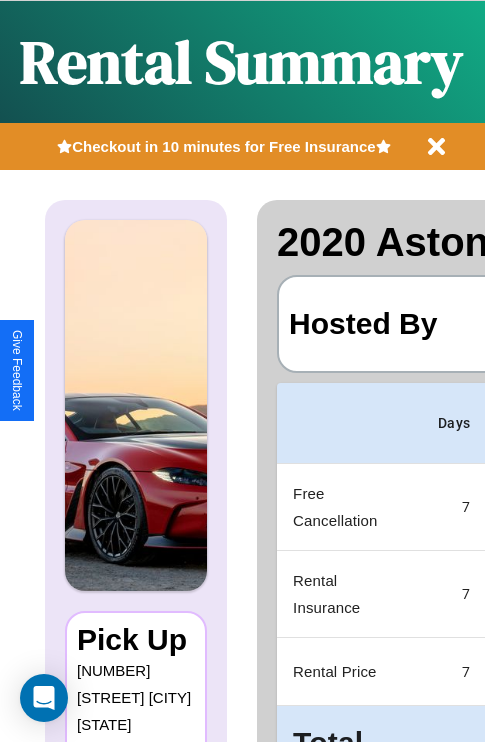 scroll, scrollTop: 0, scrollLeft: 397, axis: horizontal 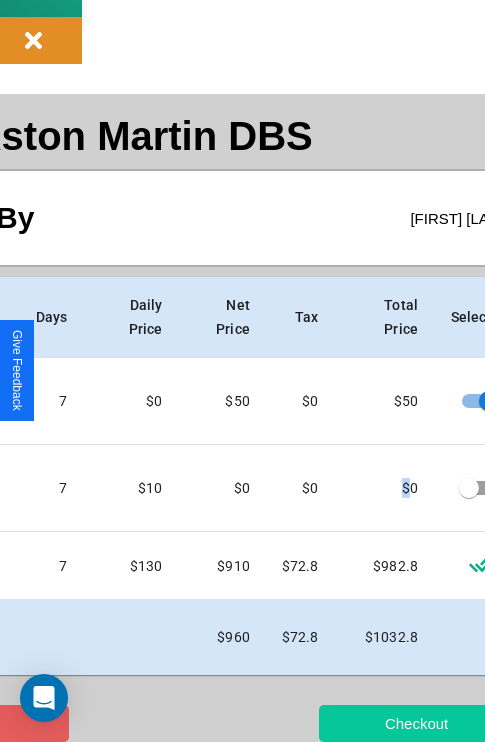 click on "Checkout" at bounding box center (416, 723) 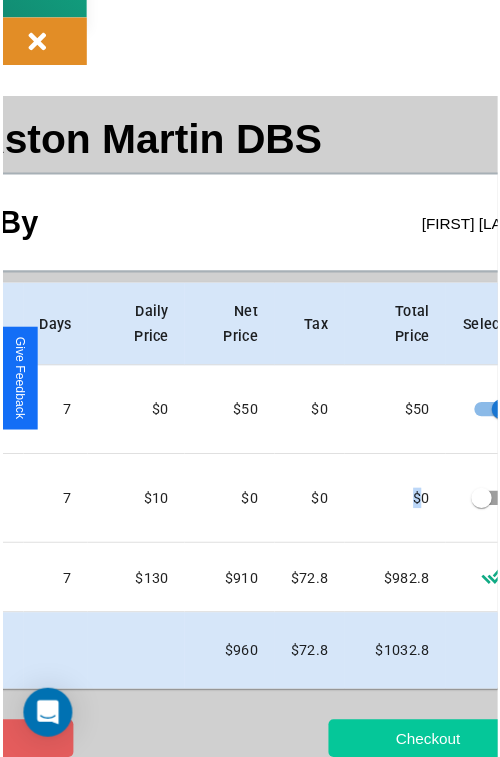 scroll, scrollTop: 0, scrollLeft: 0, axis: both 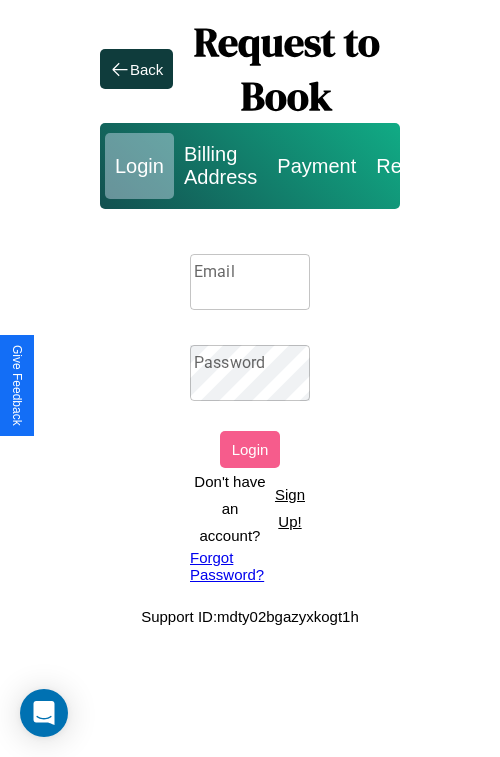 click on "Sign Up!" at bounding box center (290, 508) 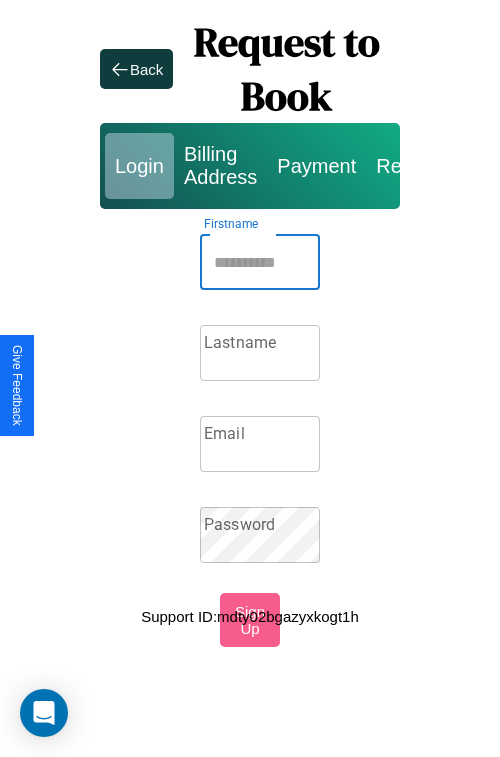 click on "Firstname" at bounding box center [260, 262] 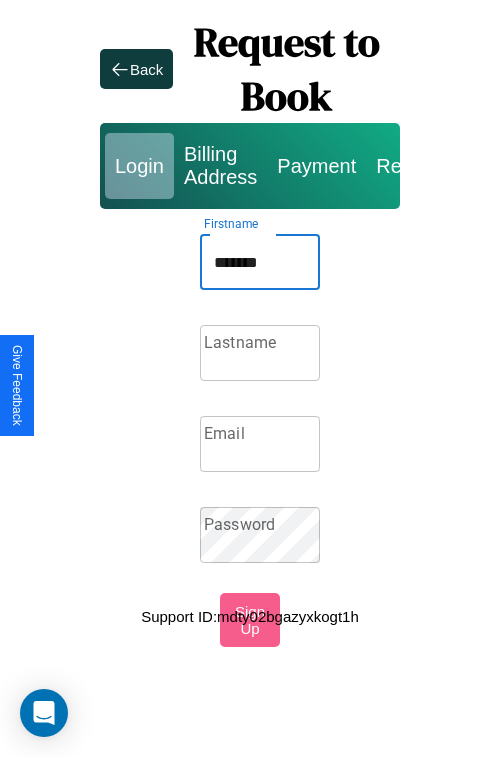 type on "*******" 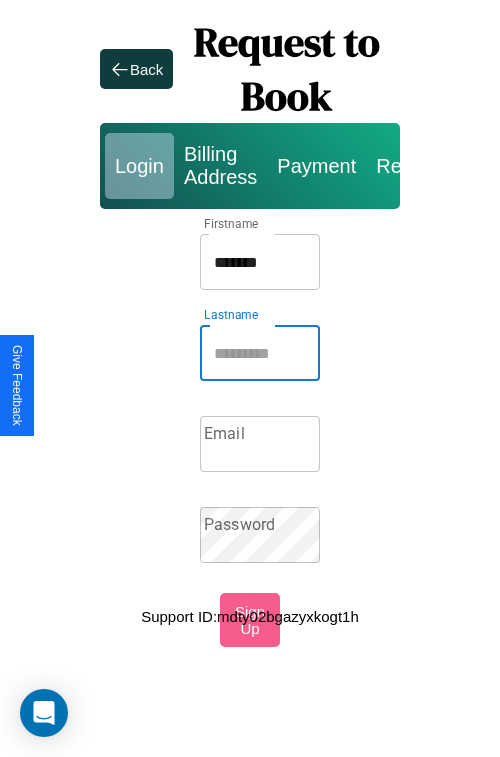 click on "Lastname" at bounding box center [260, 353] 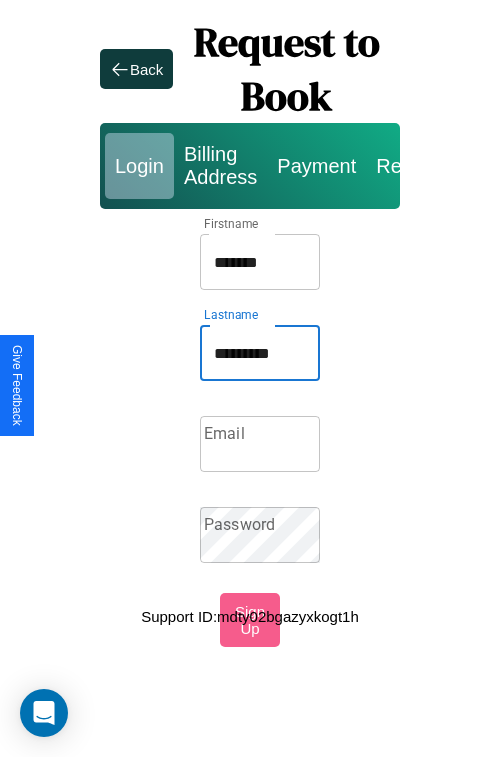 type on "*********" 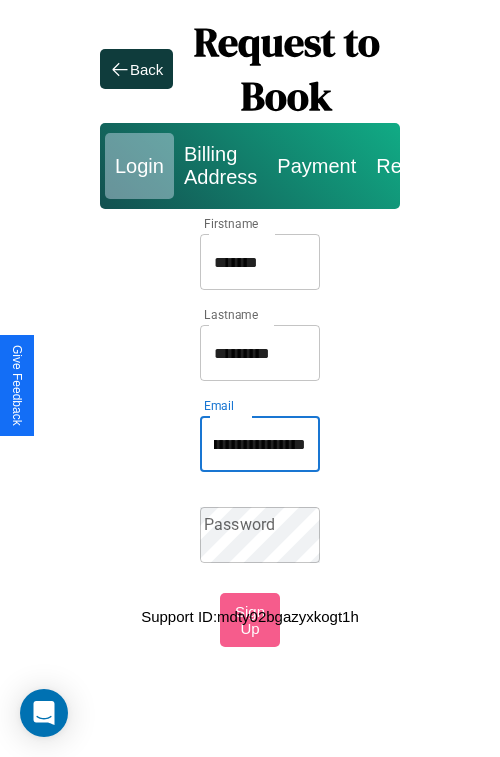 scroll, scrollTop: 0, scrollLeft: 121, axis: horizontal 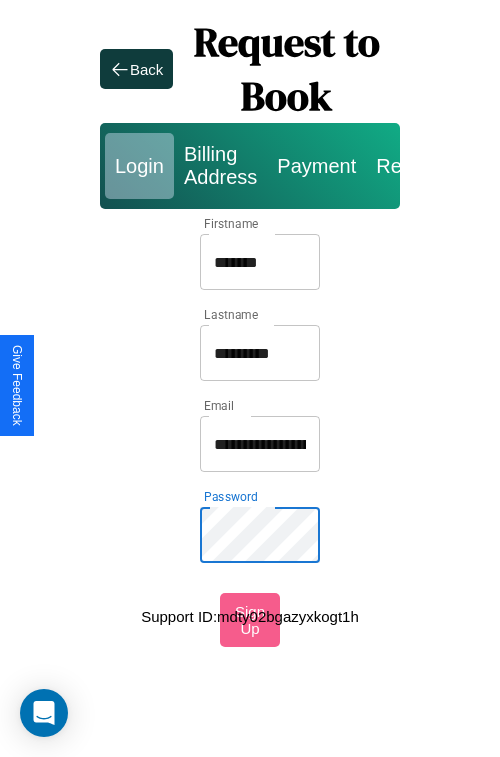 click on "*******" at bounding box center (260, 262) 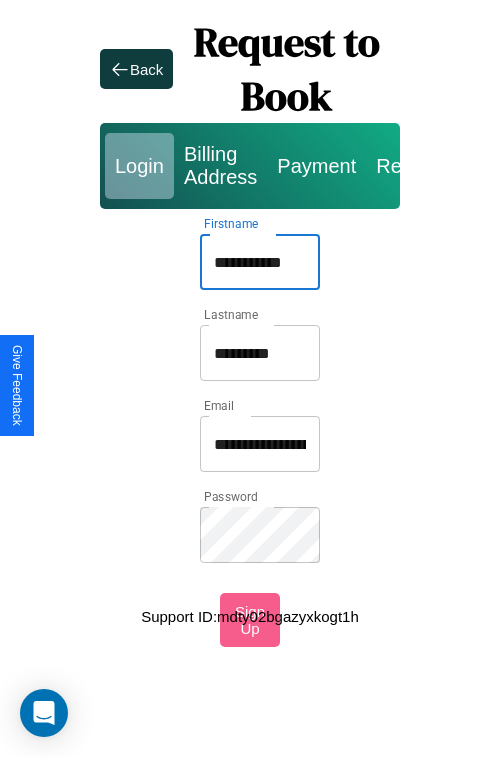 type on "**********" 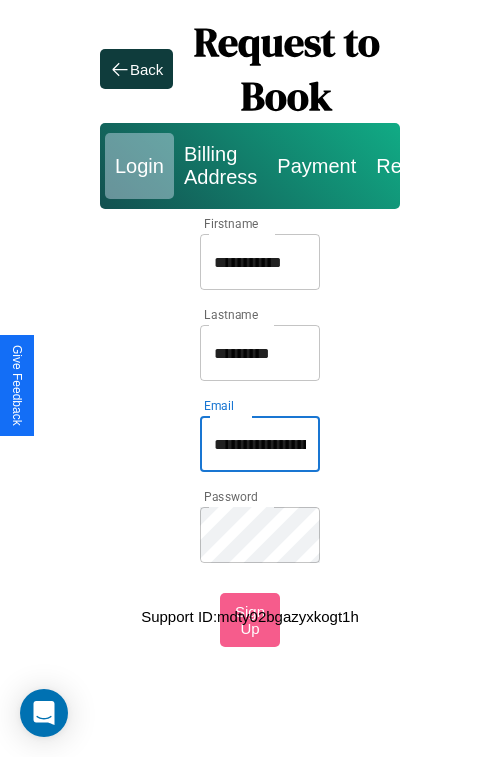 type on "**********" 